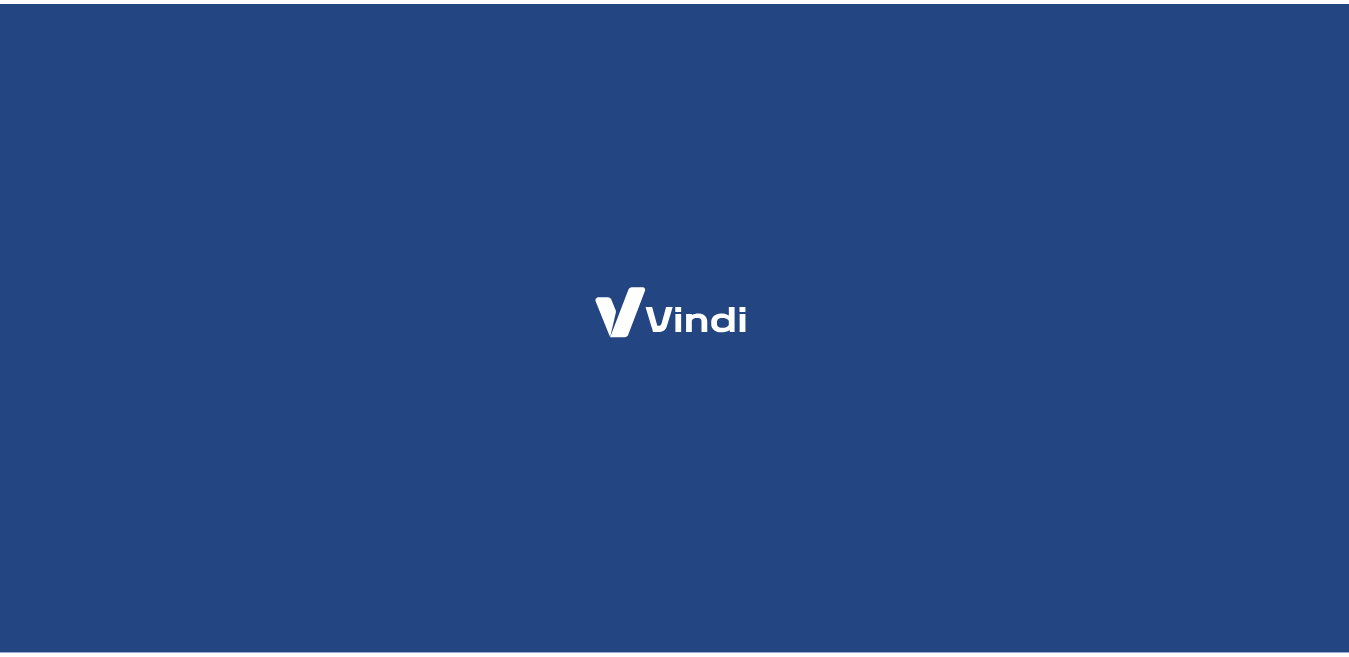 scroll, scrollTop: 0, scrollLeft: 0, axis: both 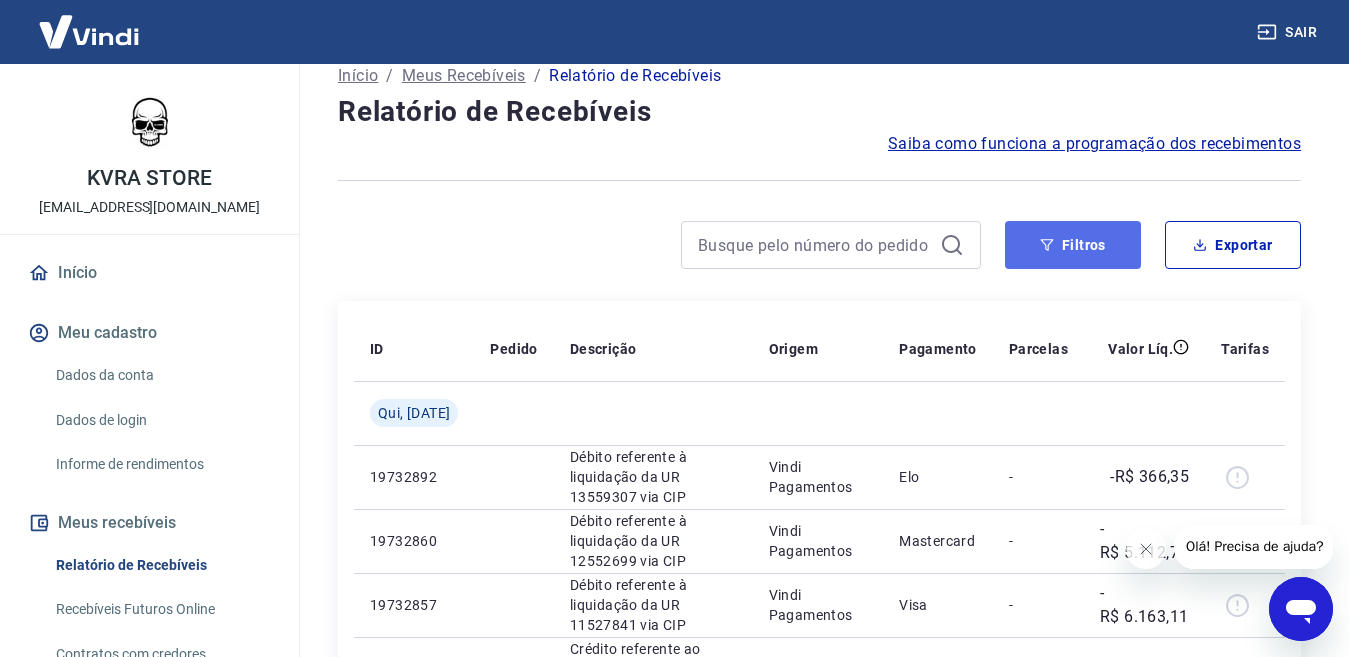 click on "Filtros" at bounding box center (1073, 245) 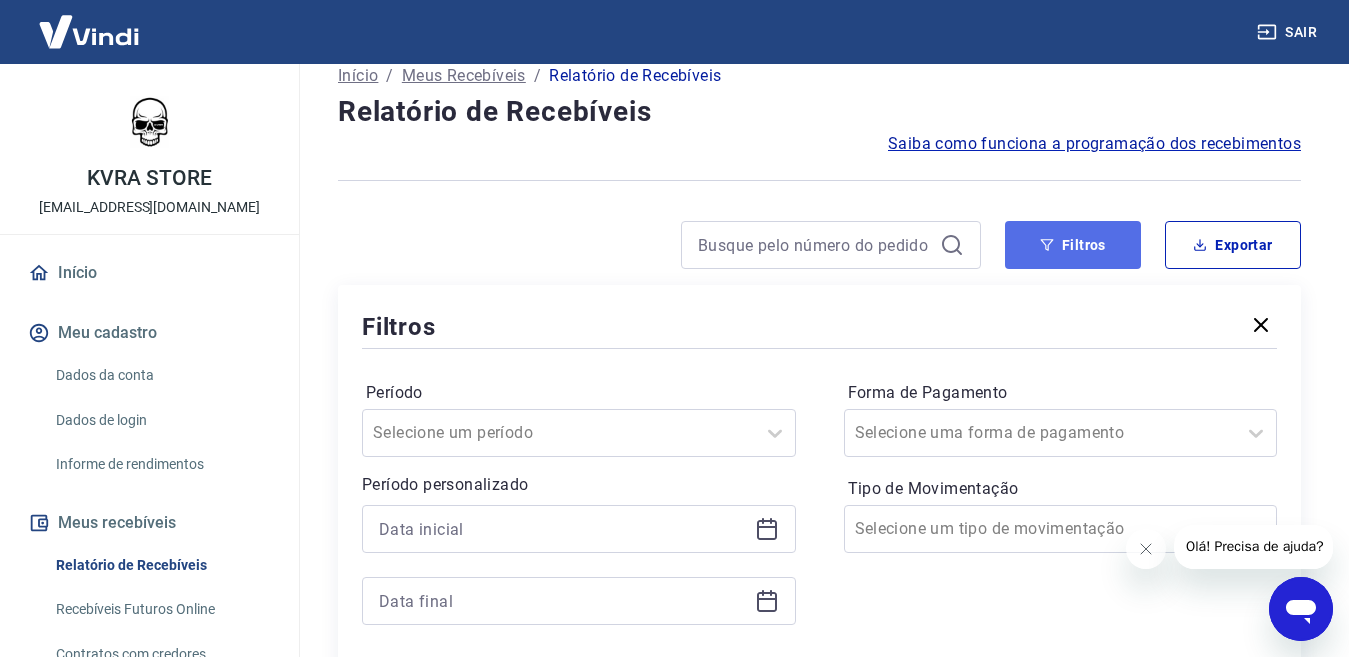 scroll, scrollTop: 0, scrollLeft: 0, axis: both 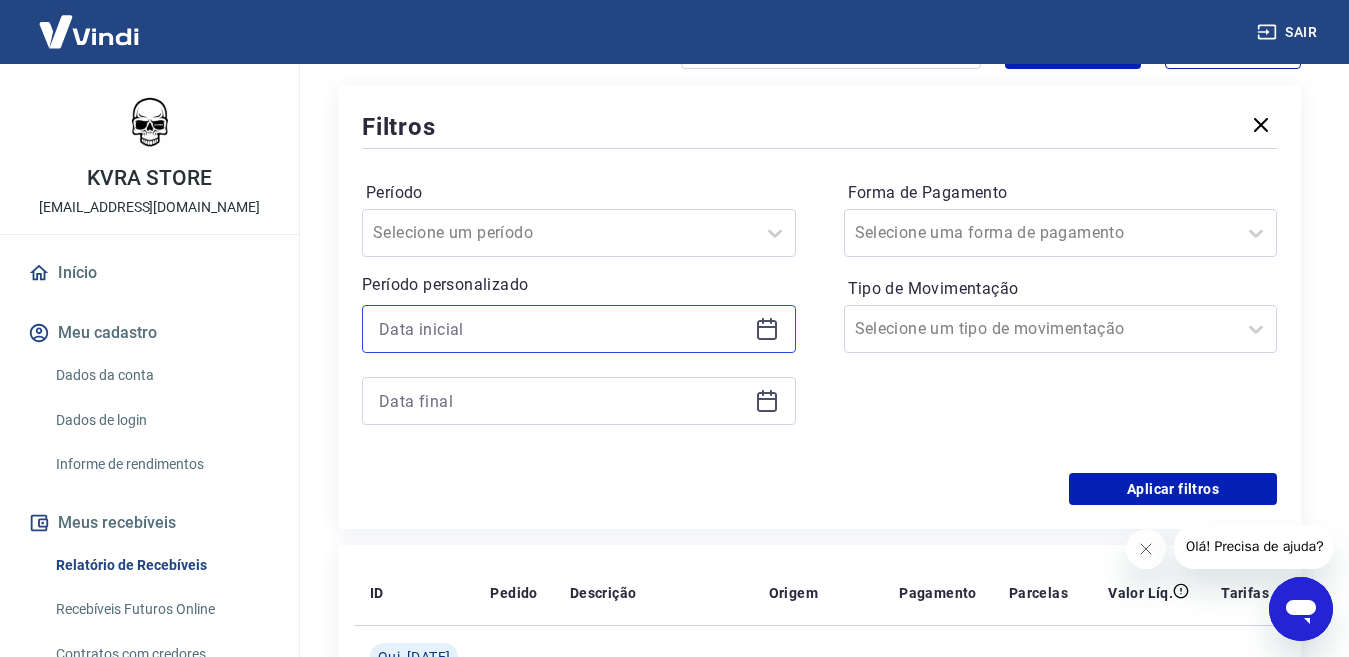 click at bounding box center [563, 329] 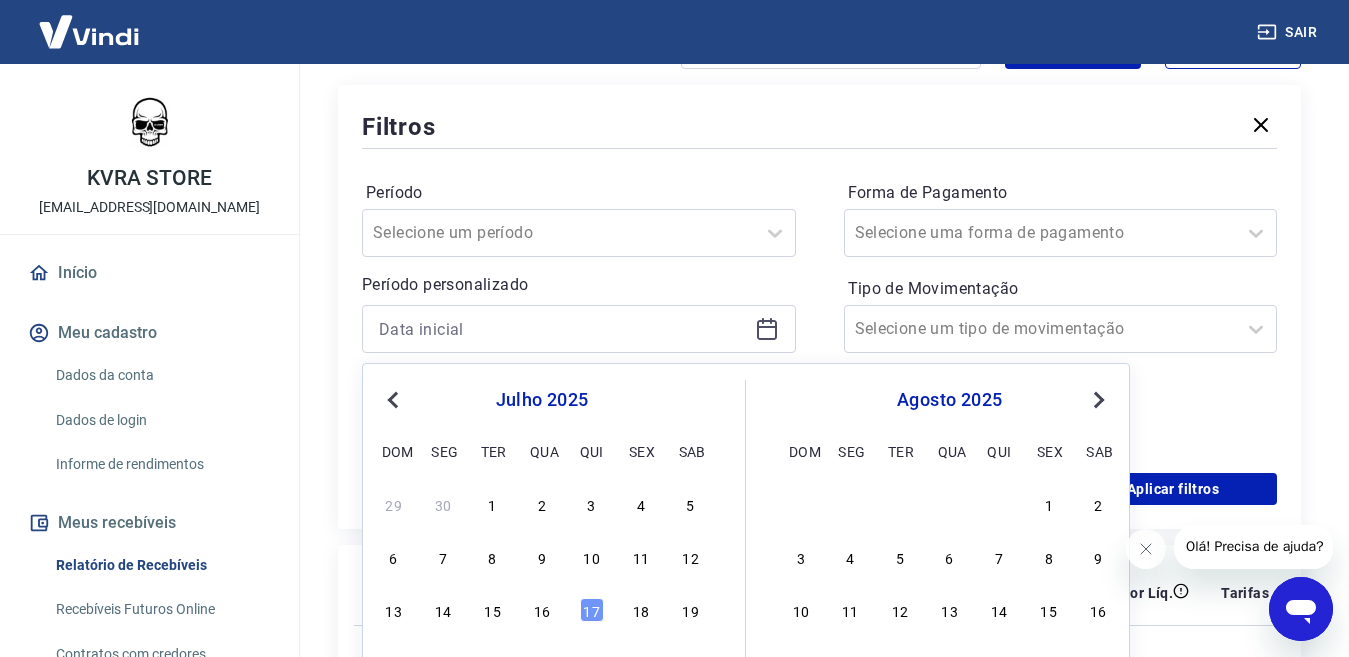 click 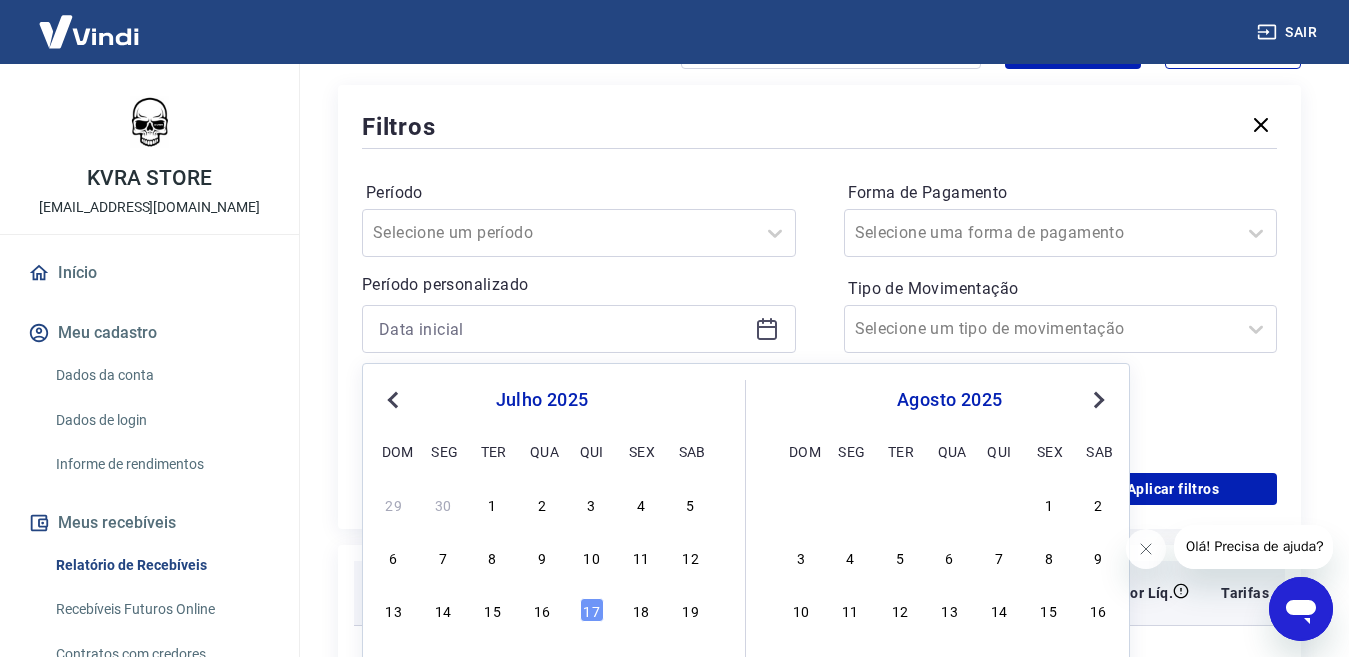 click on "16" at bounding box center [542, 610] 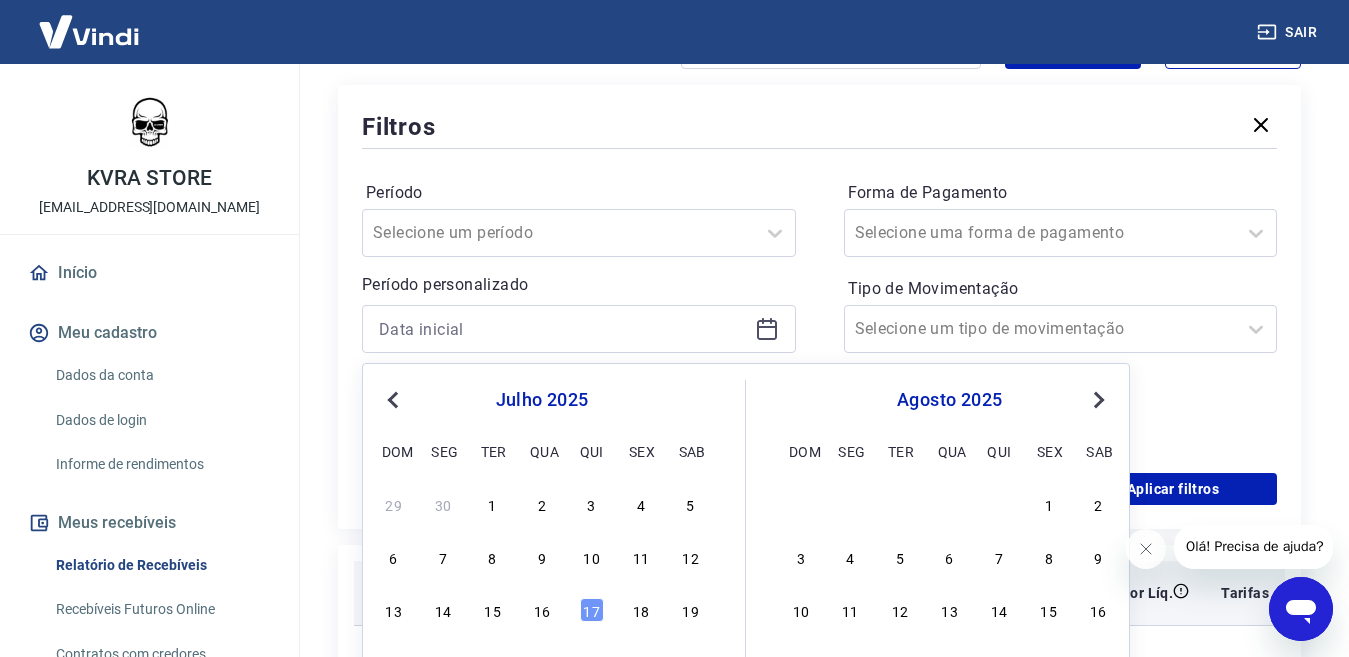 click on "Descrição" at bounding box center (653, 593) 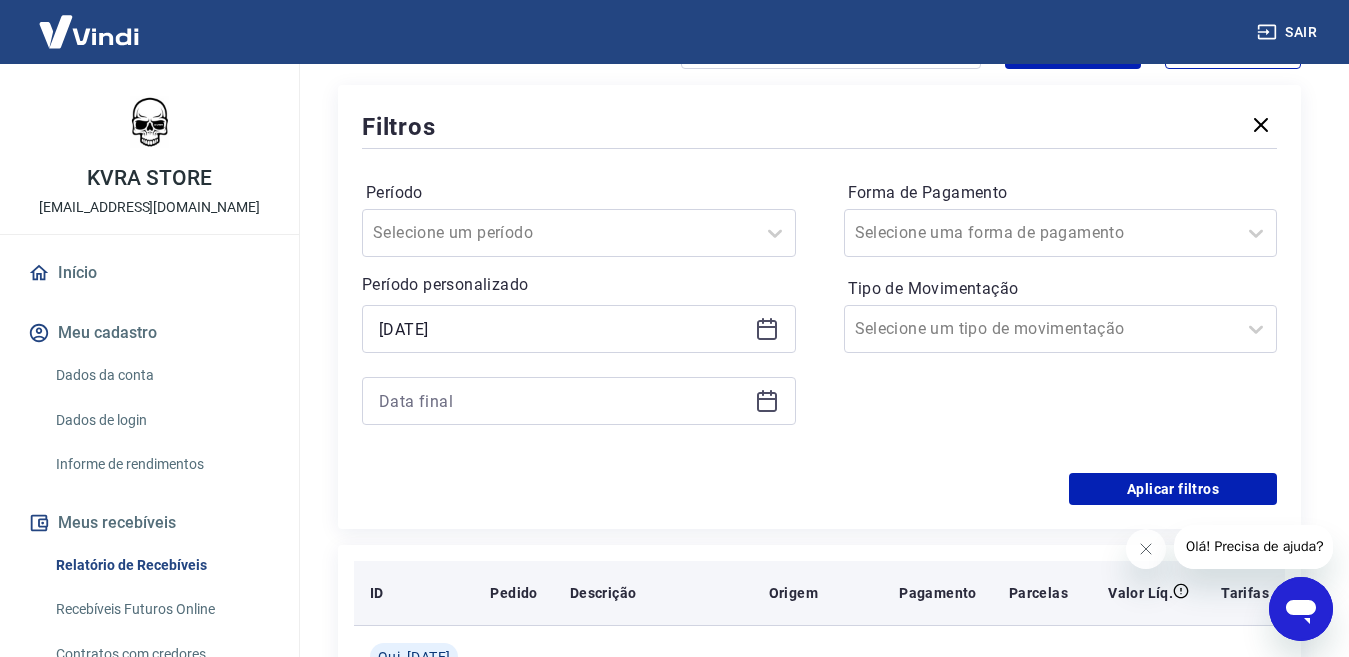 type on "[DATE]" 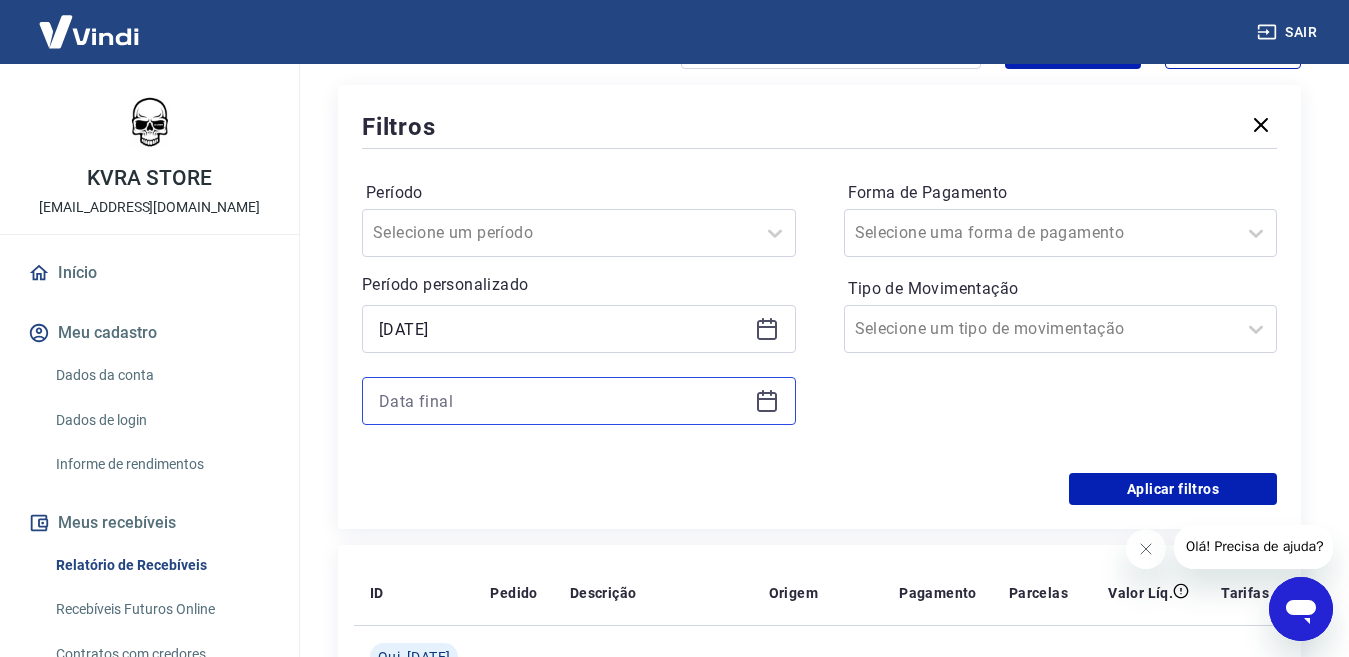 click at bounding box center (563, 401) 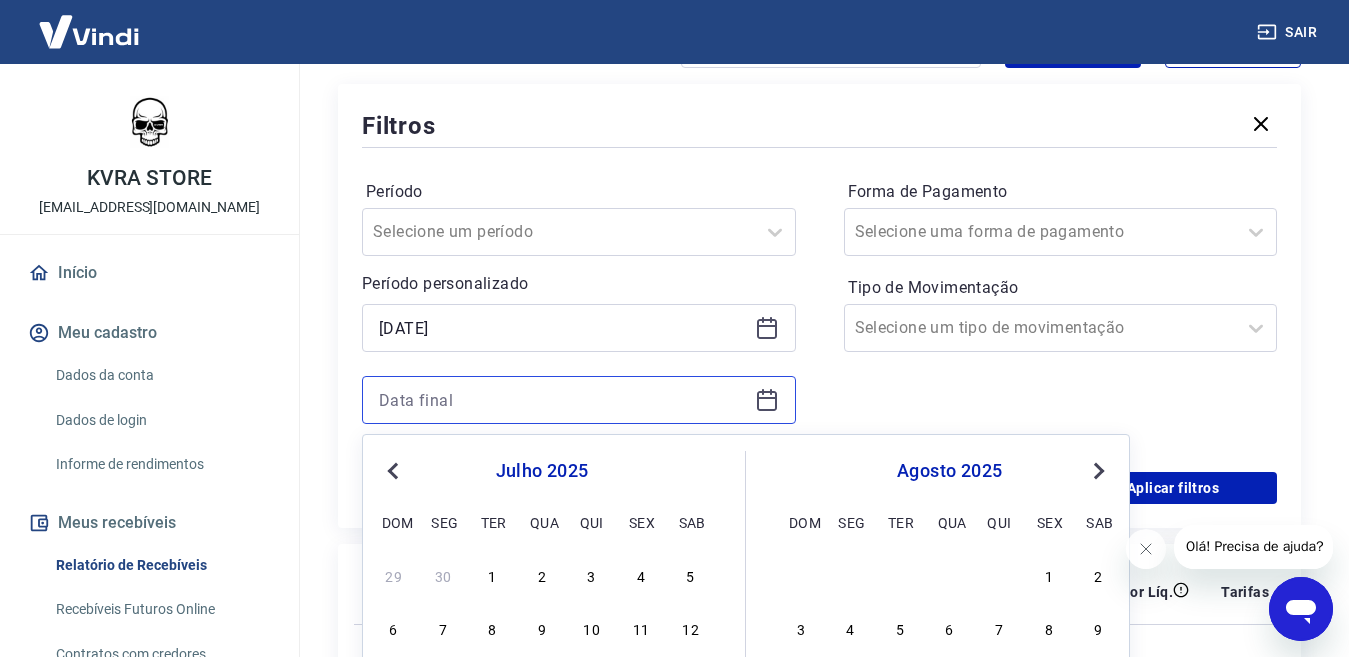 scroll, scrollTop: 446, scrollLeft: 0, axis: vertical 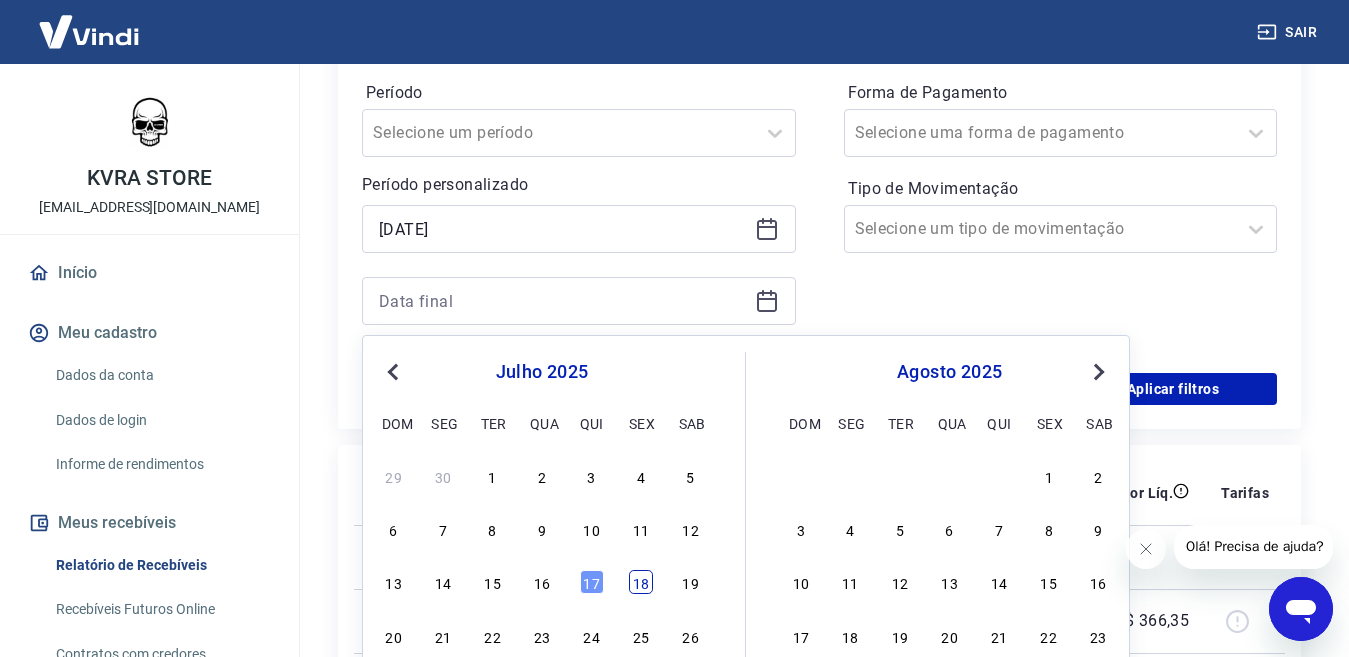 click on "18" at bounding box center (641, 582) 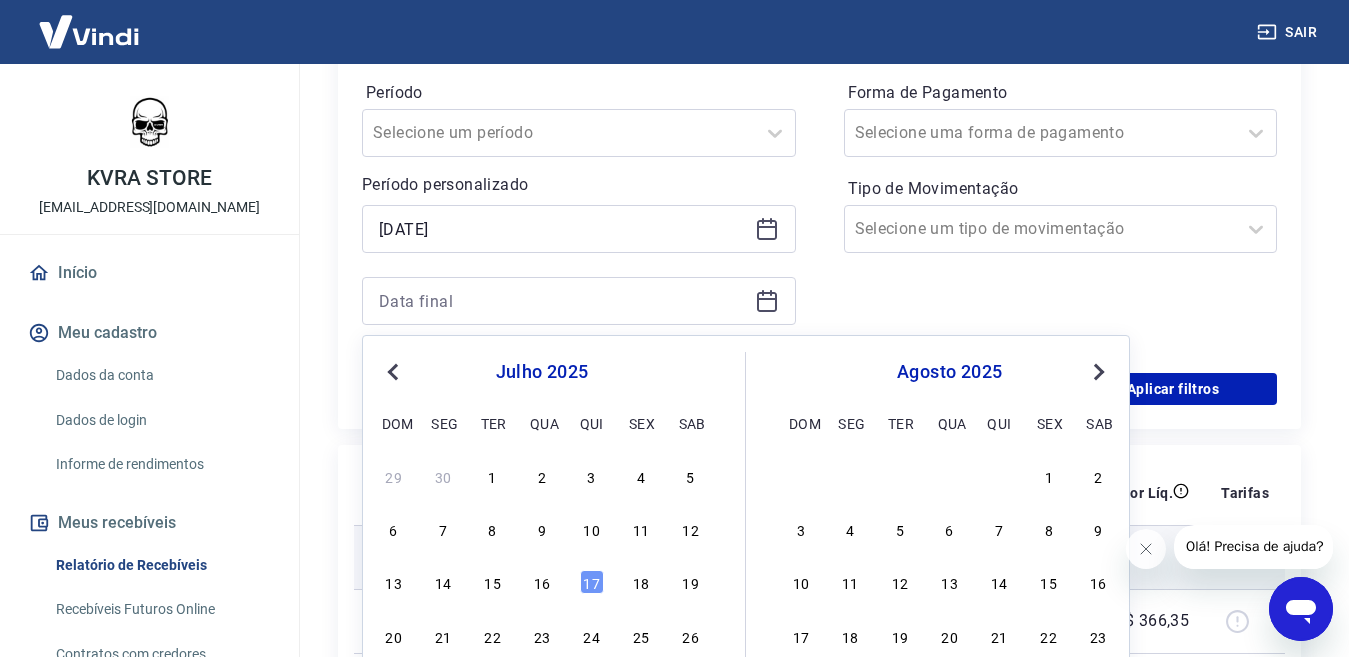 type on "[DATE]" 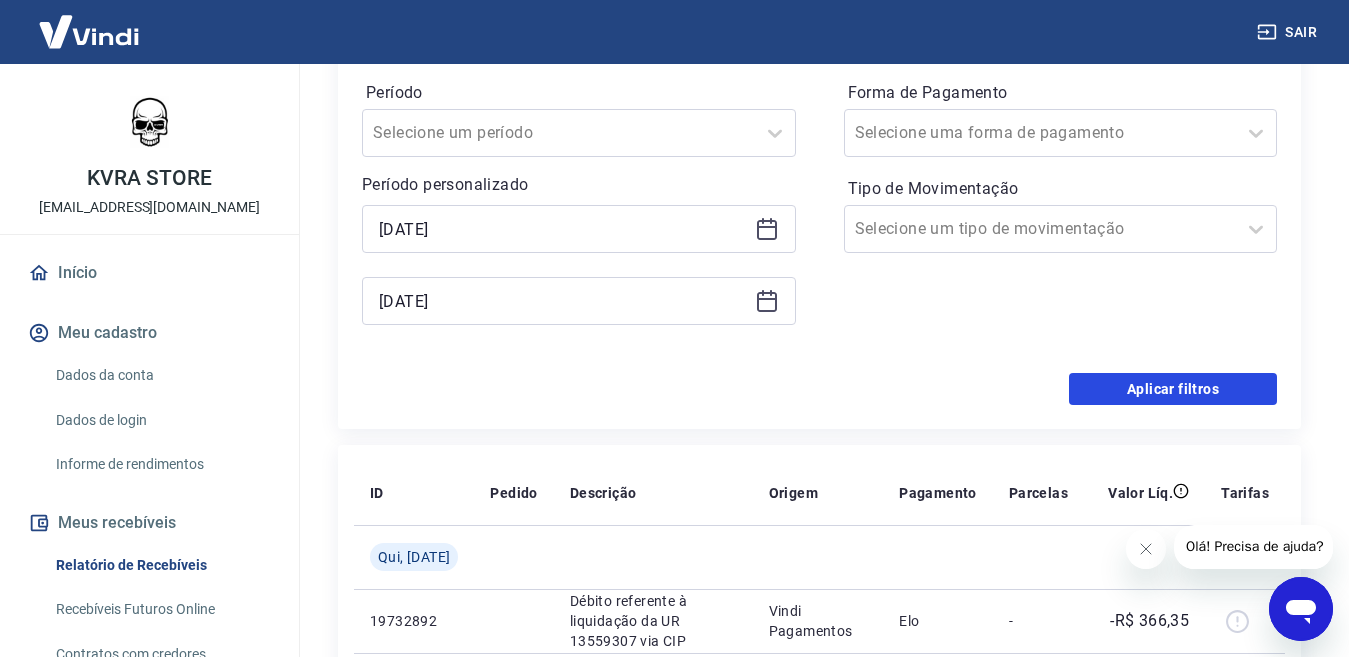 click on "Aplicar filtros" at bounding box center (1173, 389) 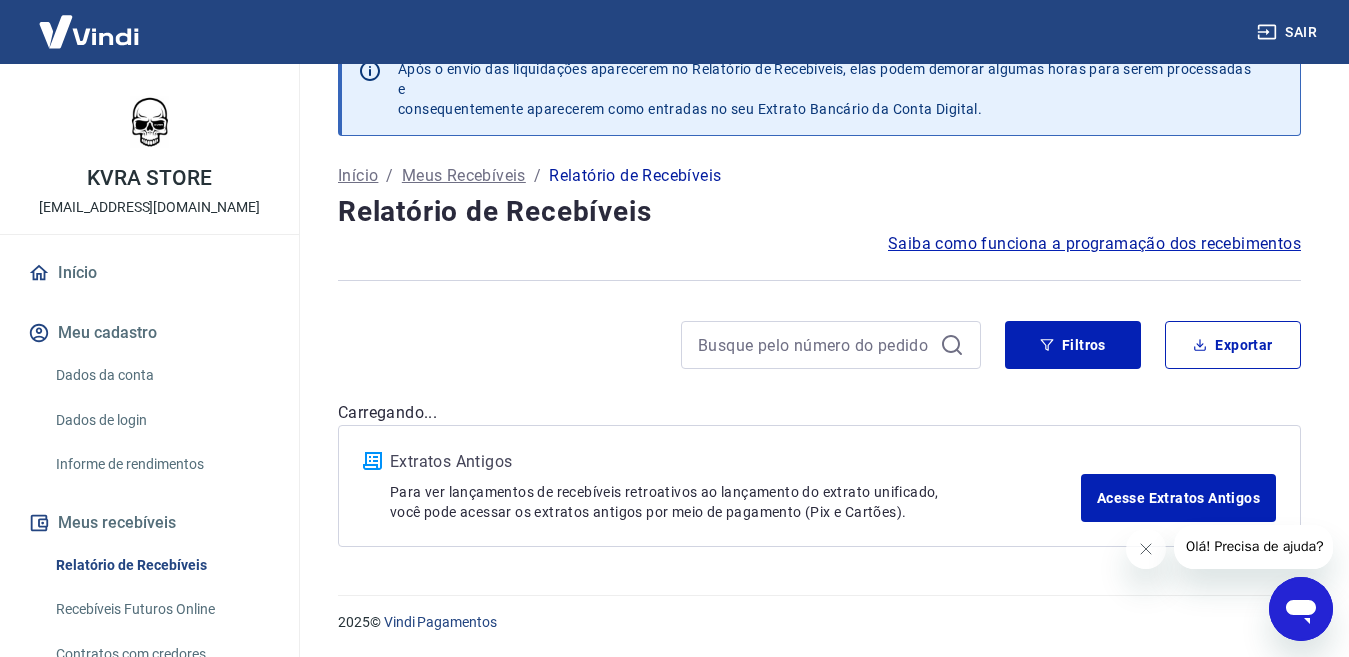 scroll, scrollTop: 46, scrollLeft: 0, axis: vertical 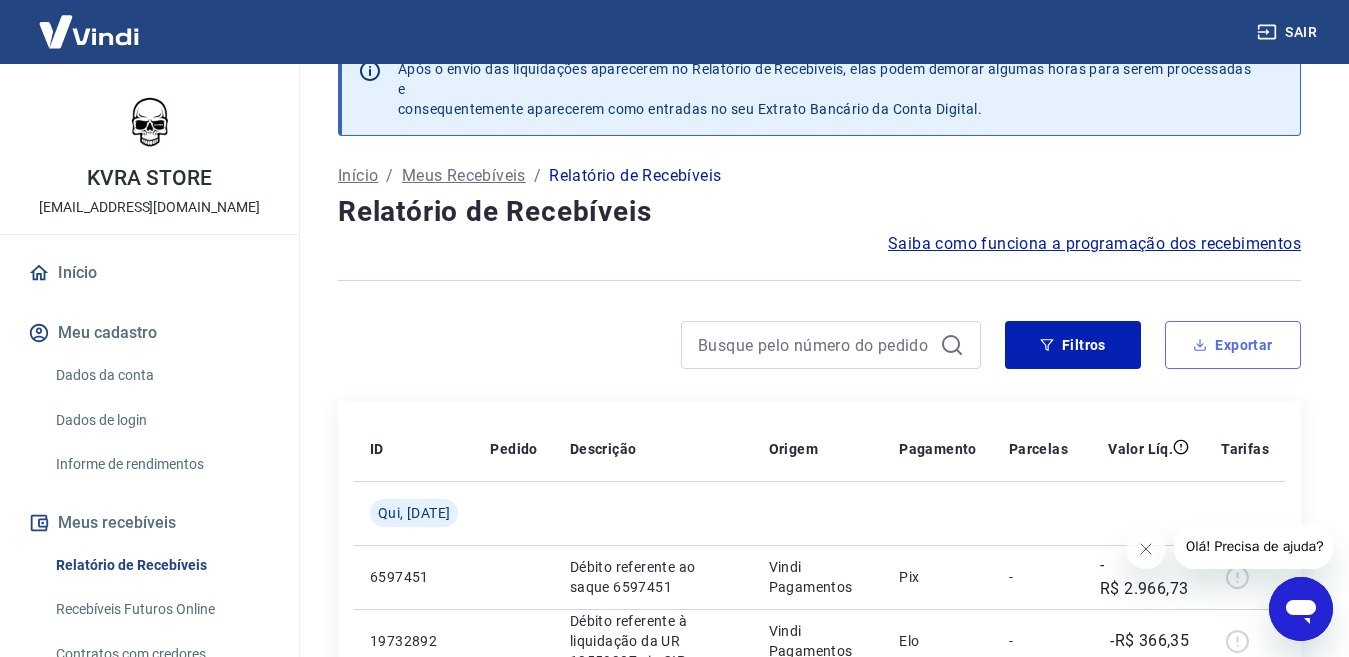 click on "Exportar" at bounding box center (1233, 345) 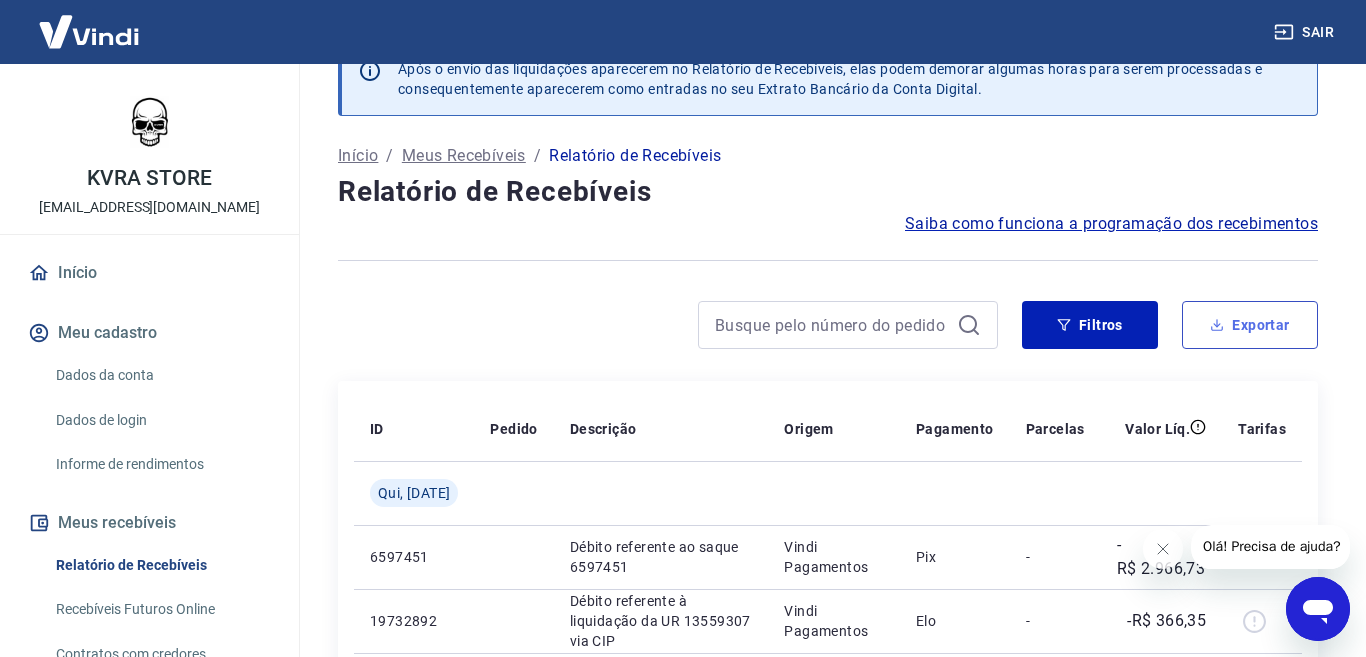 type on "[DATE]" 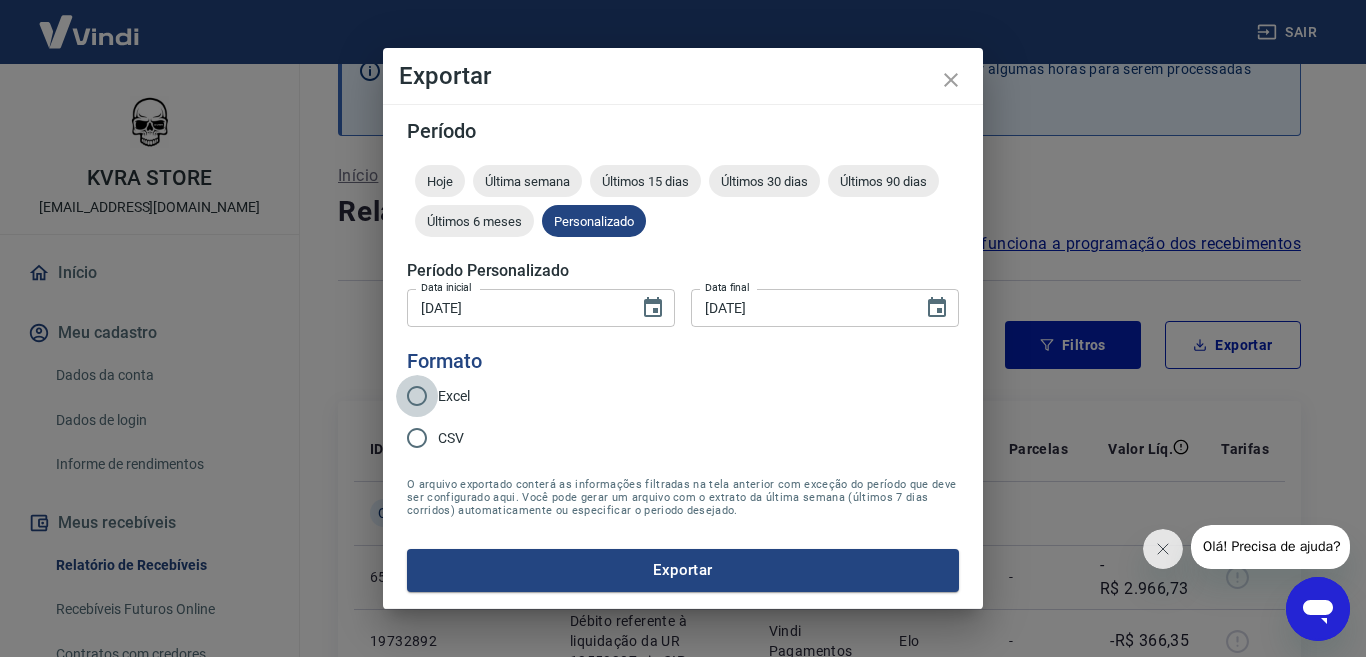 click on "Excel" at bounding box center [417, 396] 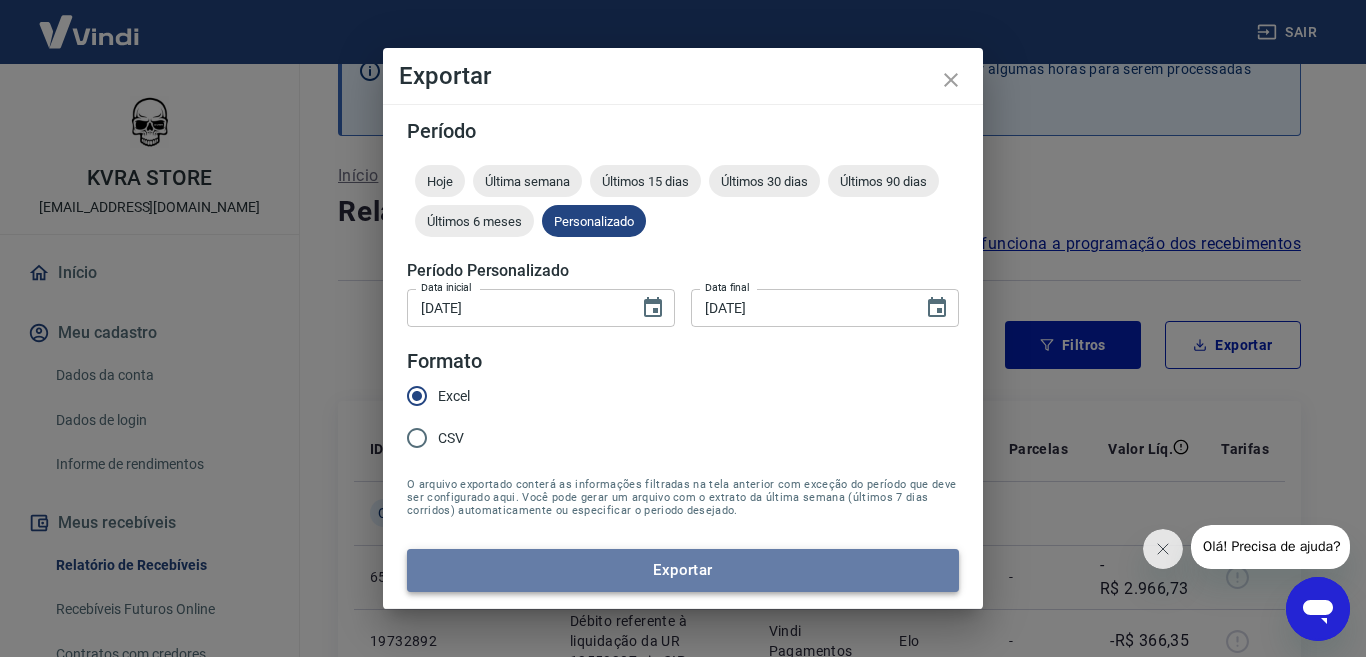 click on "Exportar" at bounding box center (683, 570) 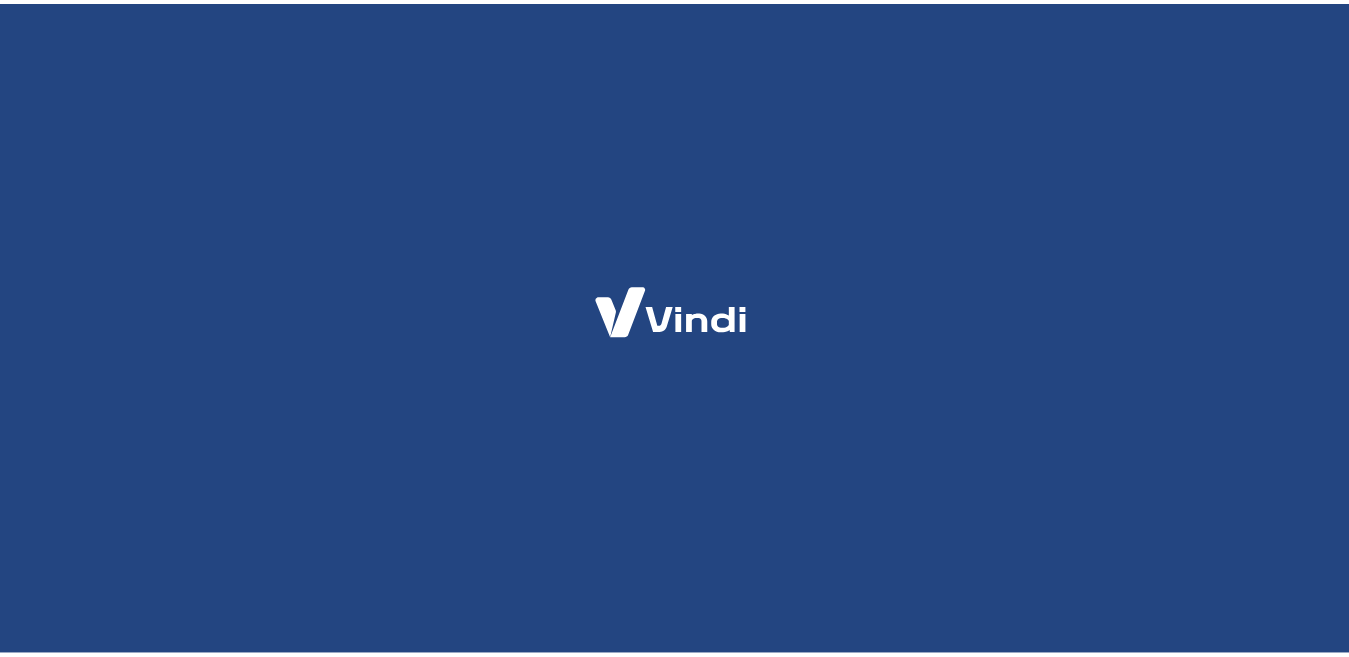 scroll, scrollTop: 0, scrollLeft: 0, axis: both 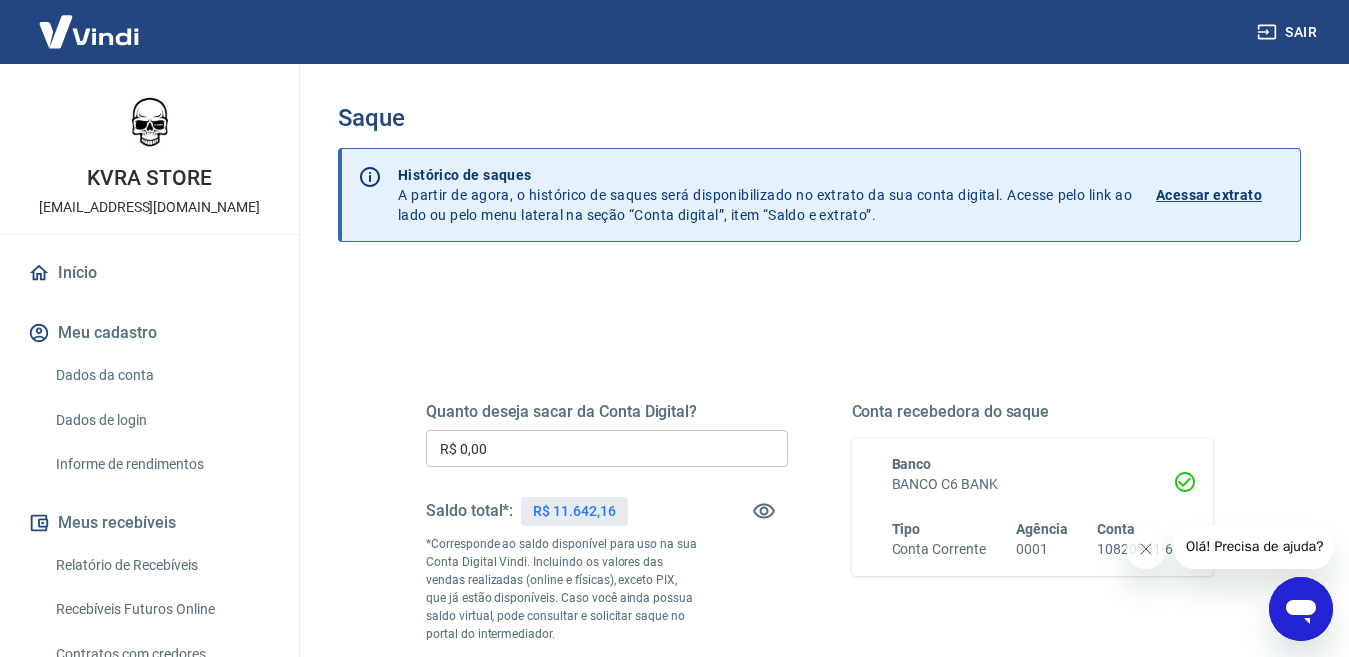 click on "R$ 0,00" at bounding box center [607, 448] 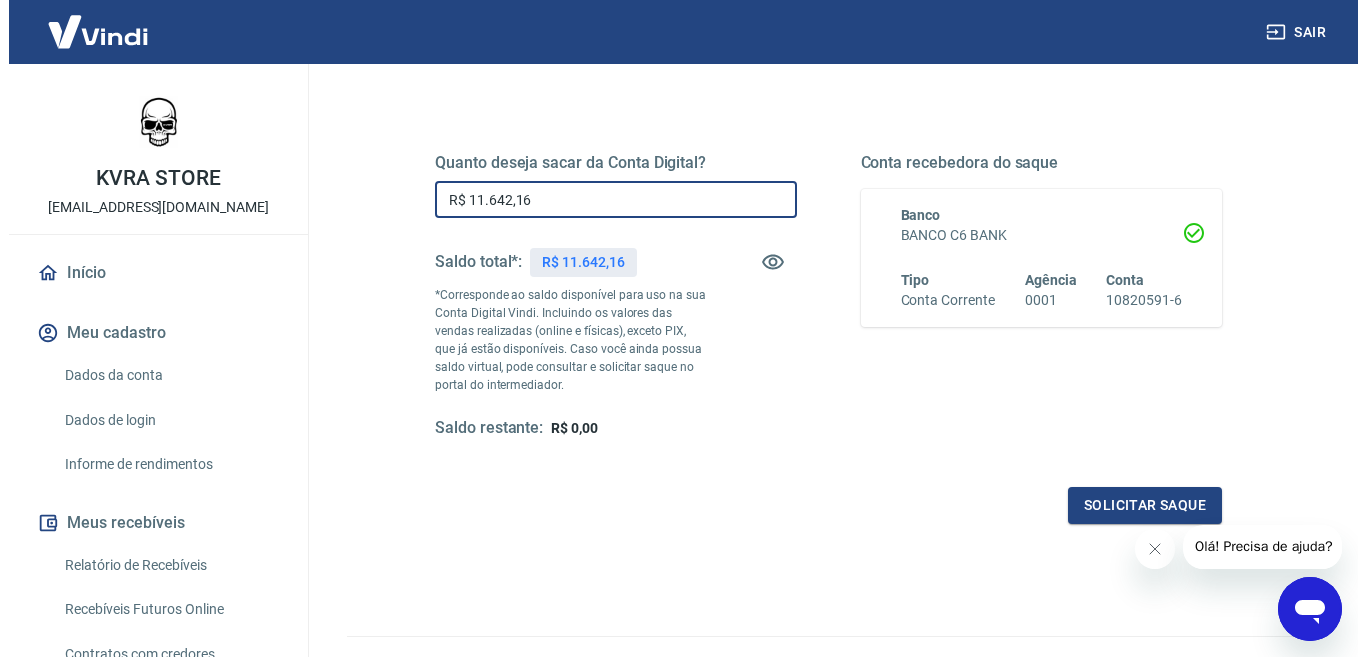 scroll, scrollTop: 350, scrollLeft: 0, axis: vertical 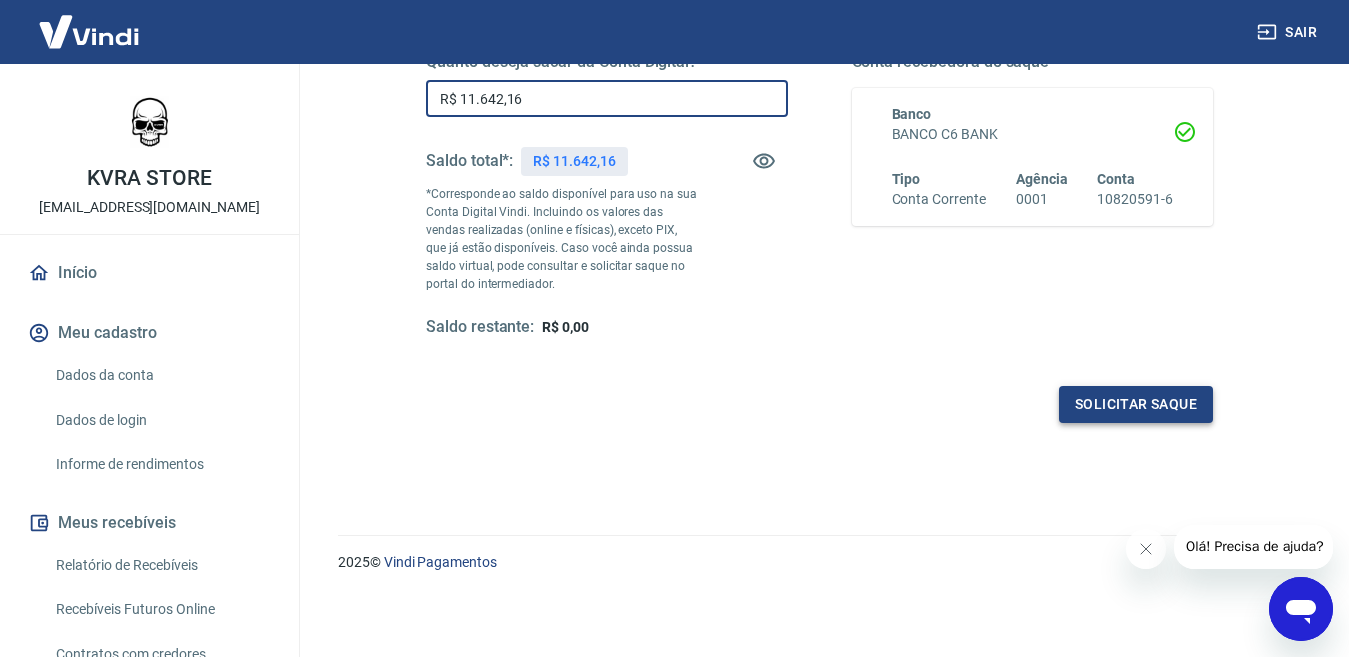 type on "R$ 11.642,16" 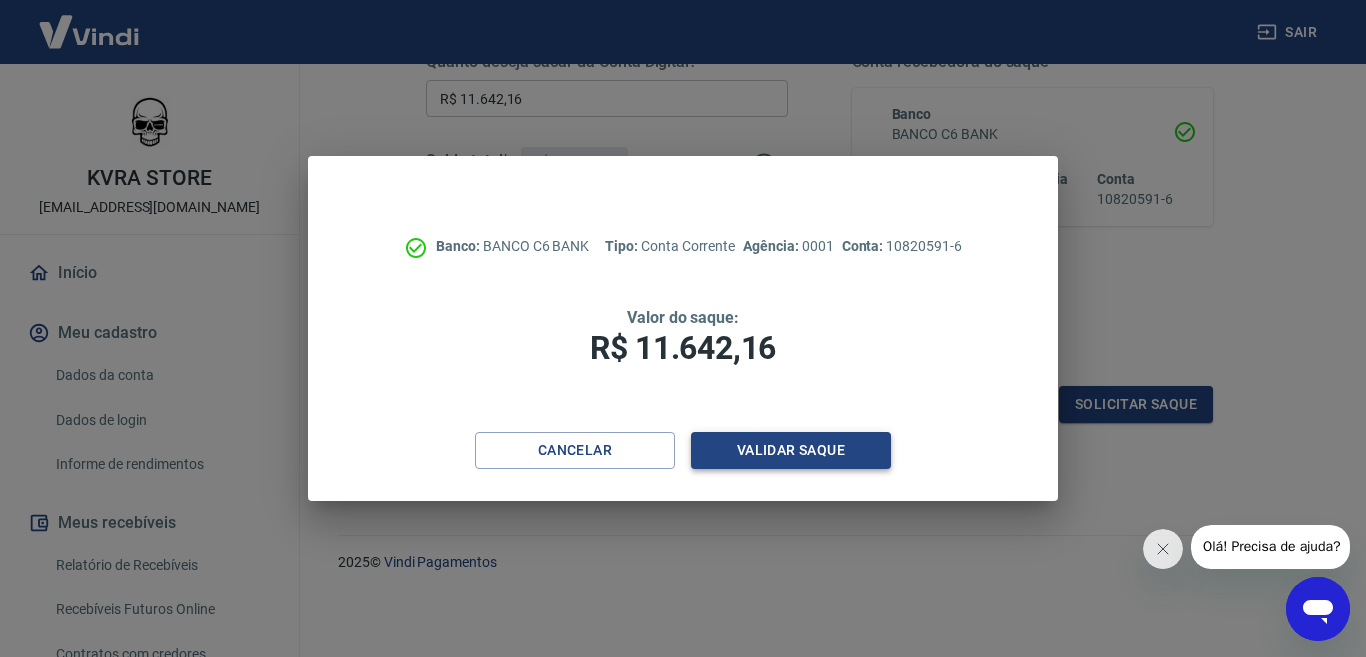 click on "Validar saque" at bounding box center [791, 450] 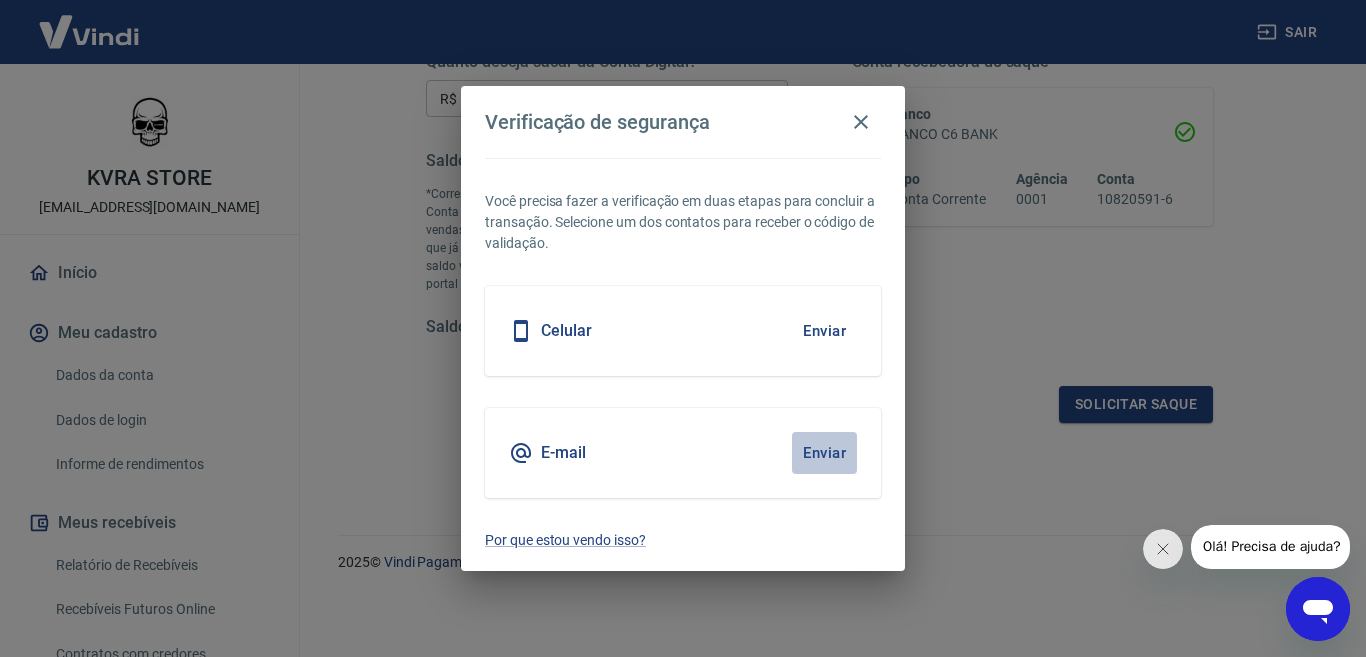 click on "Enviar" at bounding box center [824, 453] 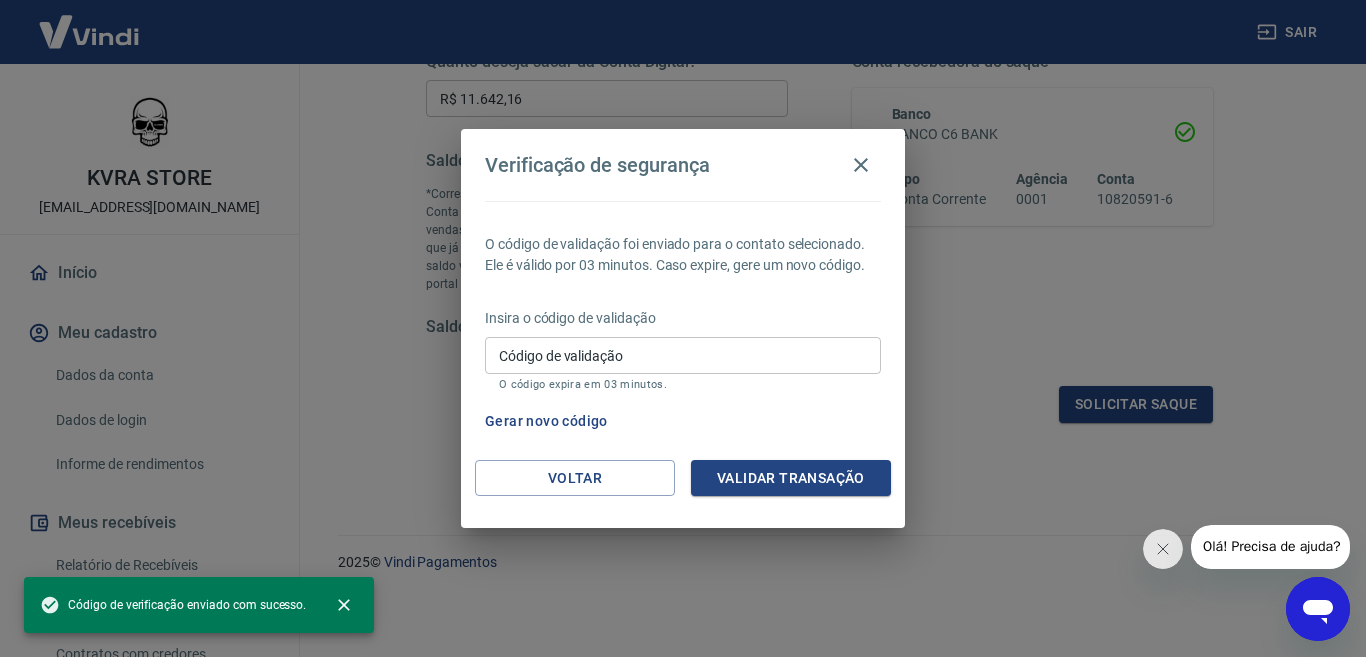 click on "Código de validação Código de validação O código expira em 03 minutos." at bounding box center [683, 364] 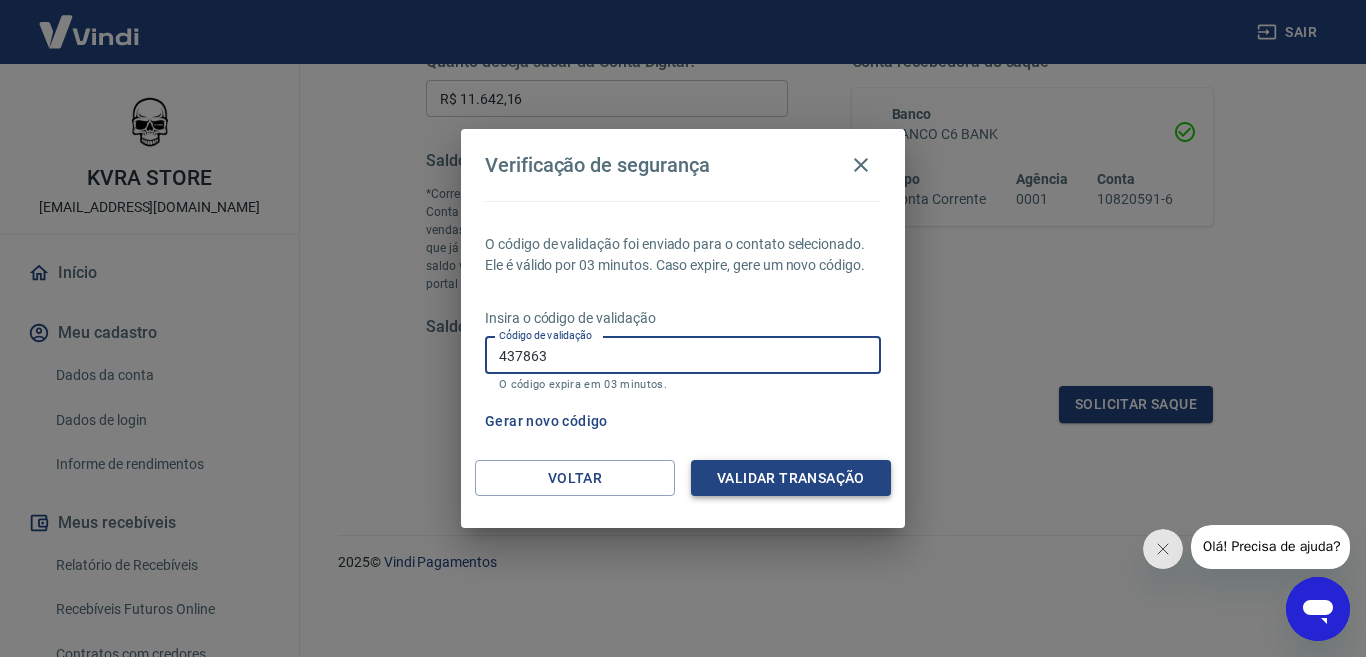 type on "437863" 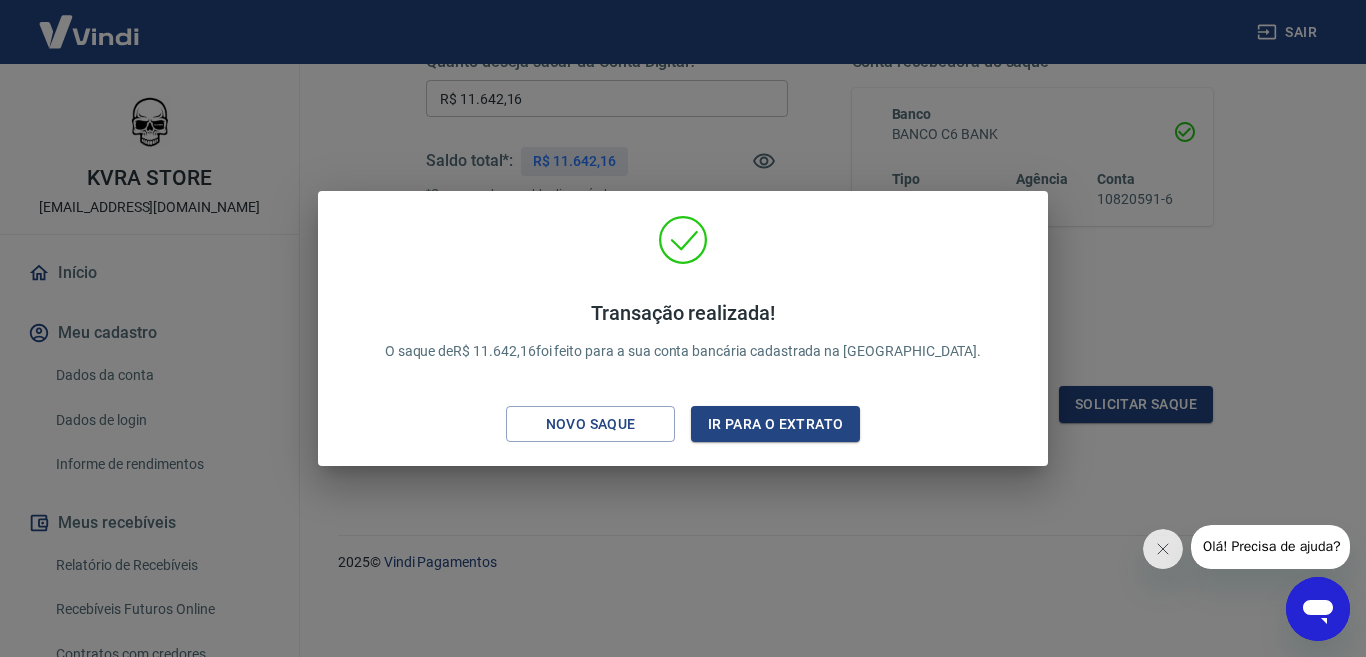 click on "Transação realizada! O saque de  R$ 11.642,16  foi feito para a sua conta bancária cadastrada na Vindi. Novo saque Ir para o extrato" at bounding box center (683, 328) 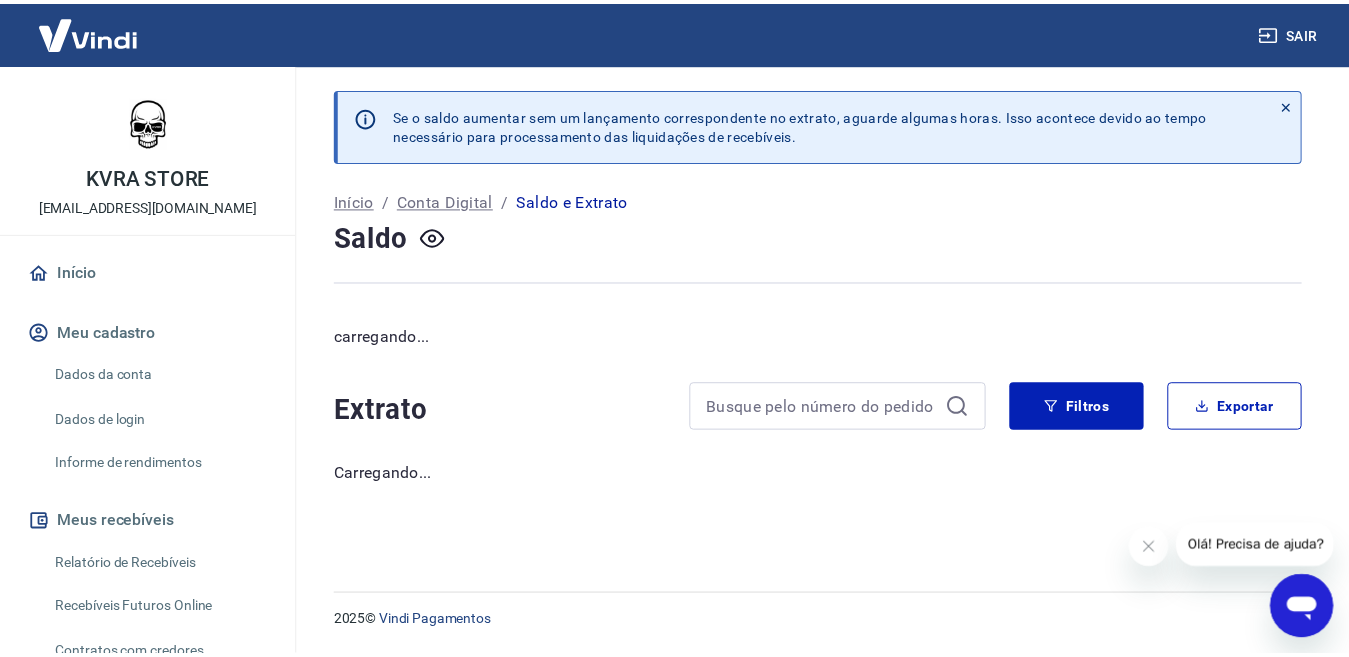 scroll, scrollTop: 0, scrollLeft: 0, axis: both 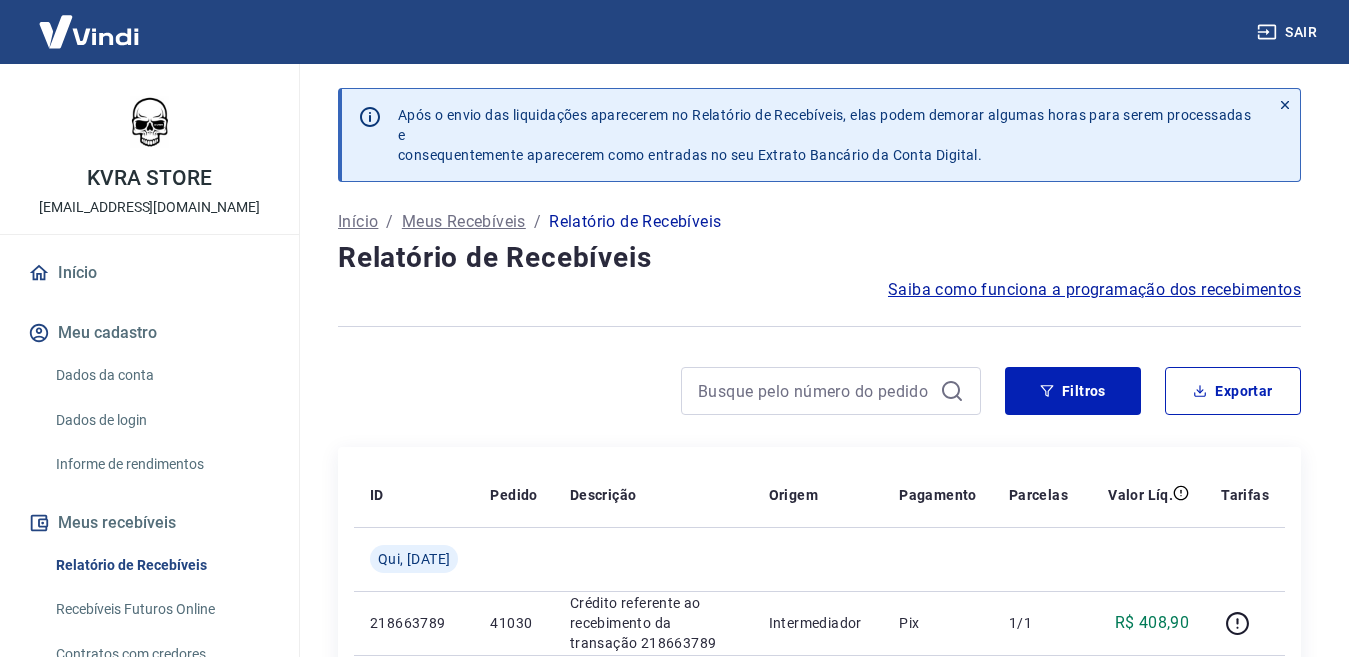 drag, startPoint x: 579, startPoint y: 398, endPoint x: 152, endPoint y: 1, distance: 583.042 